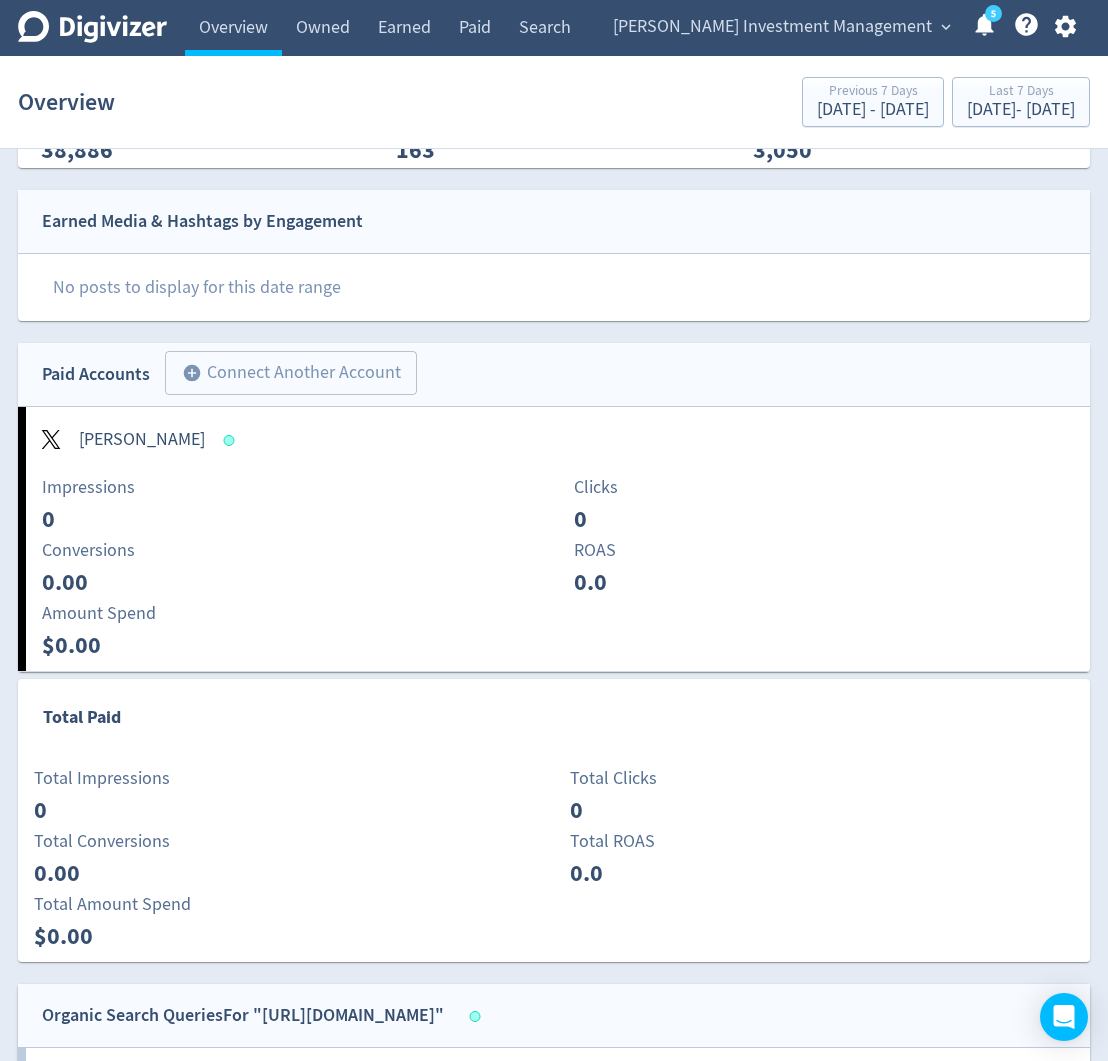 scroll, scrollTop: 1024, scrollLeft: 0, axis: vertical 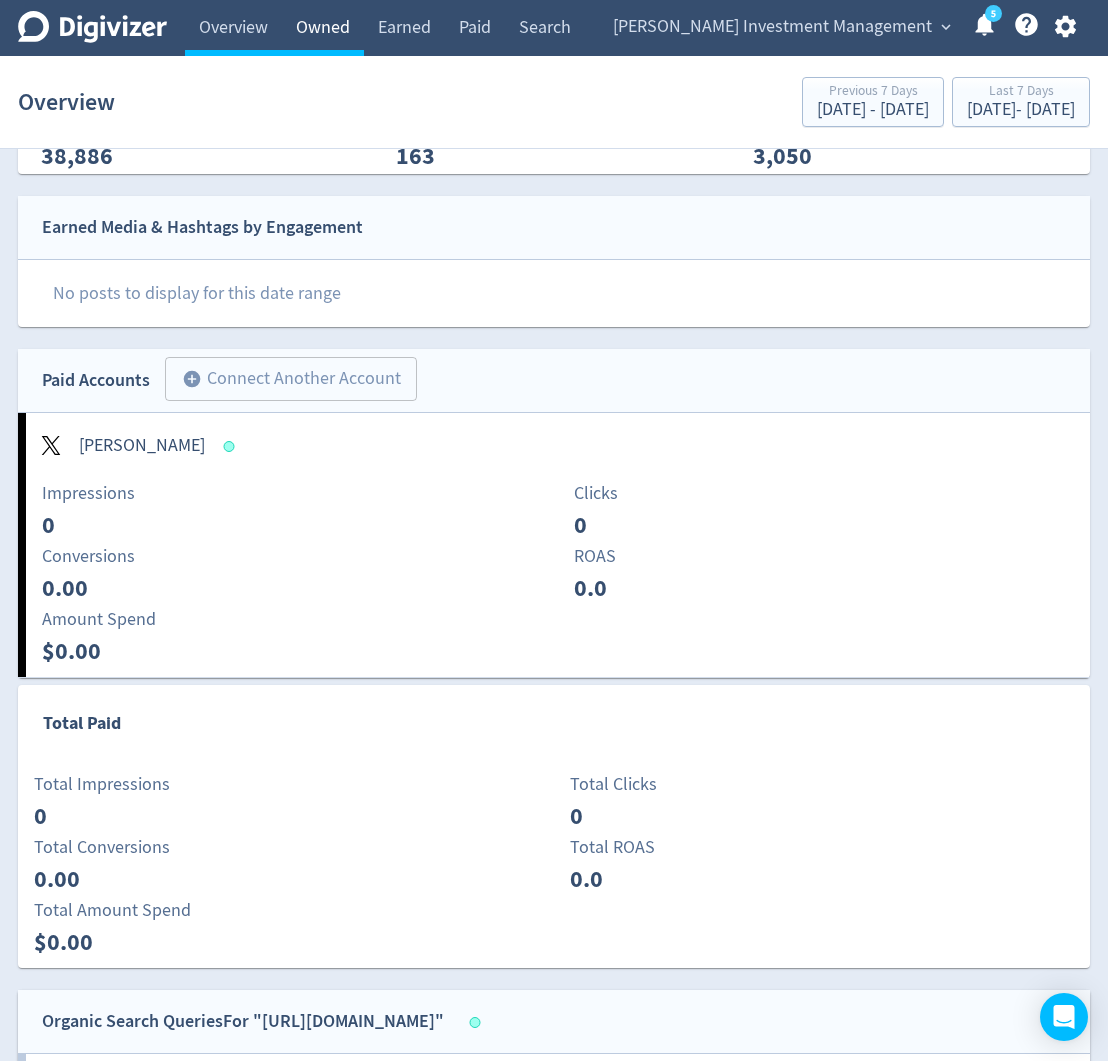 click on "Owned" at bounding box center (323, 28) 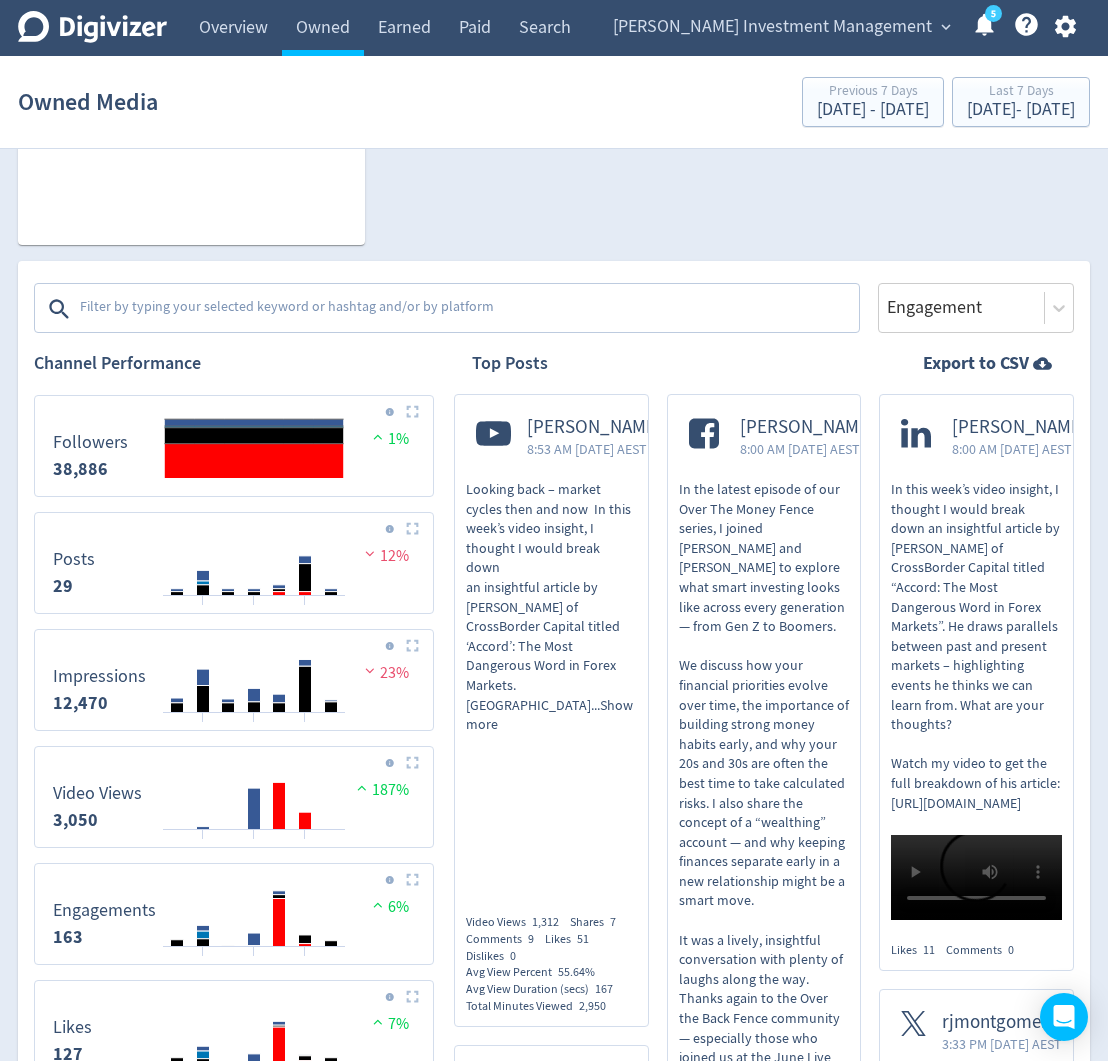 scroll, scrollTop: 540, scrollLeft: 0, axis: vertical 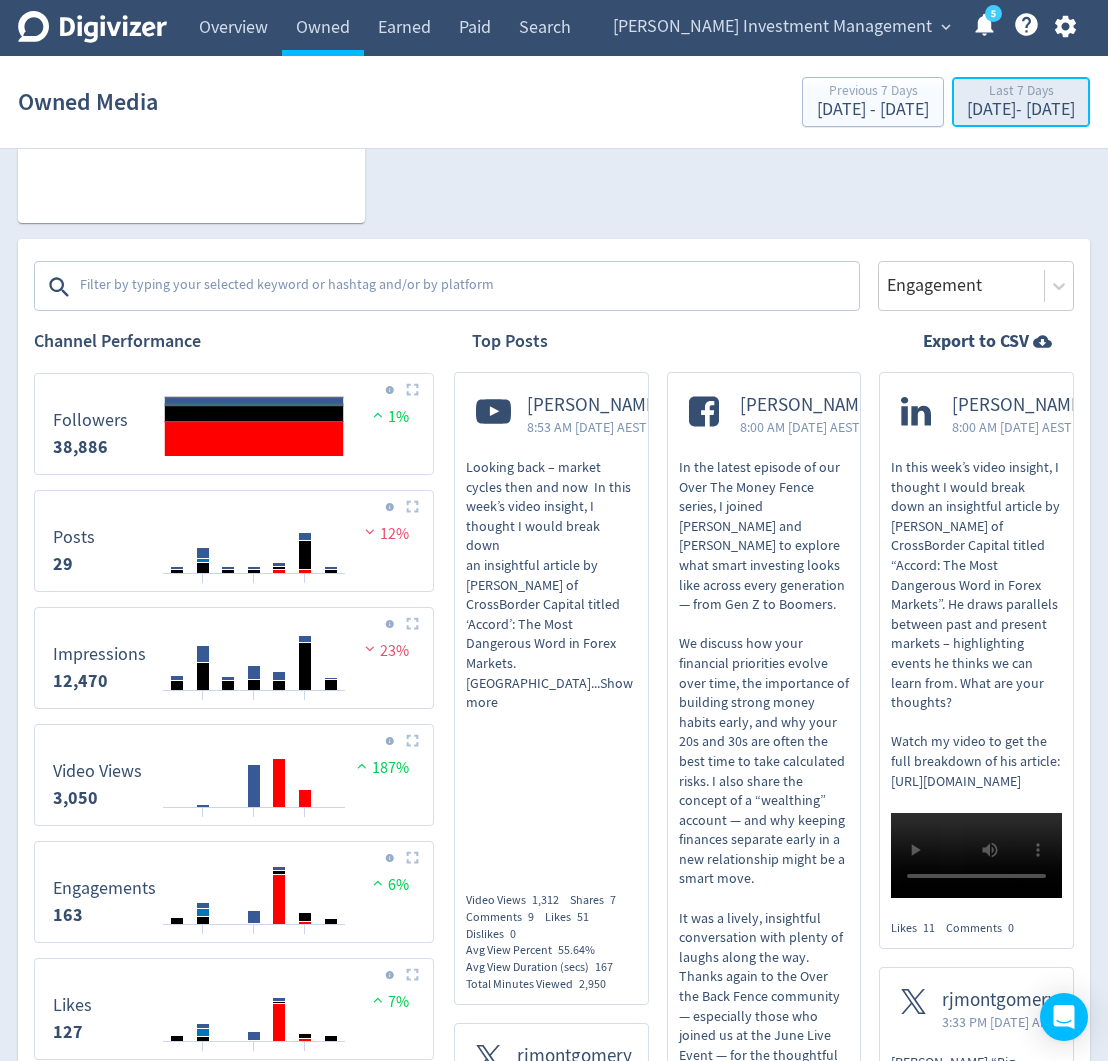 click on "Jul 3, 2025  -   Jul 9, 2025" at bounding box center [1021, 110] 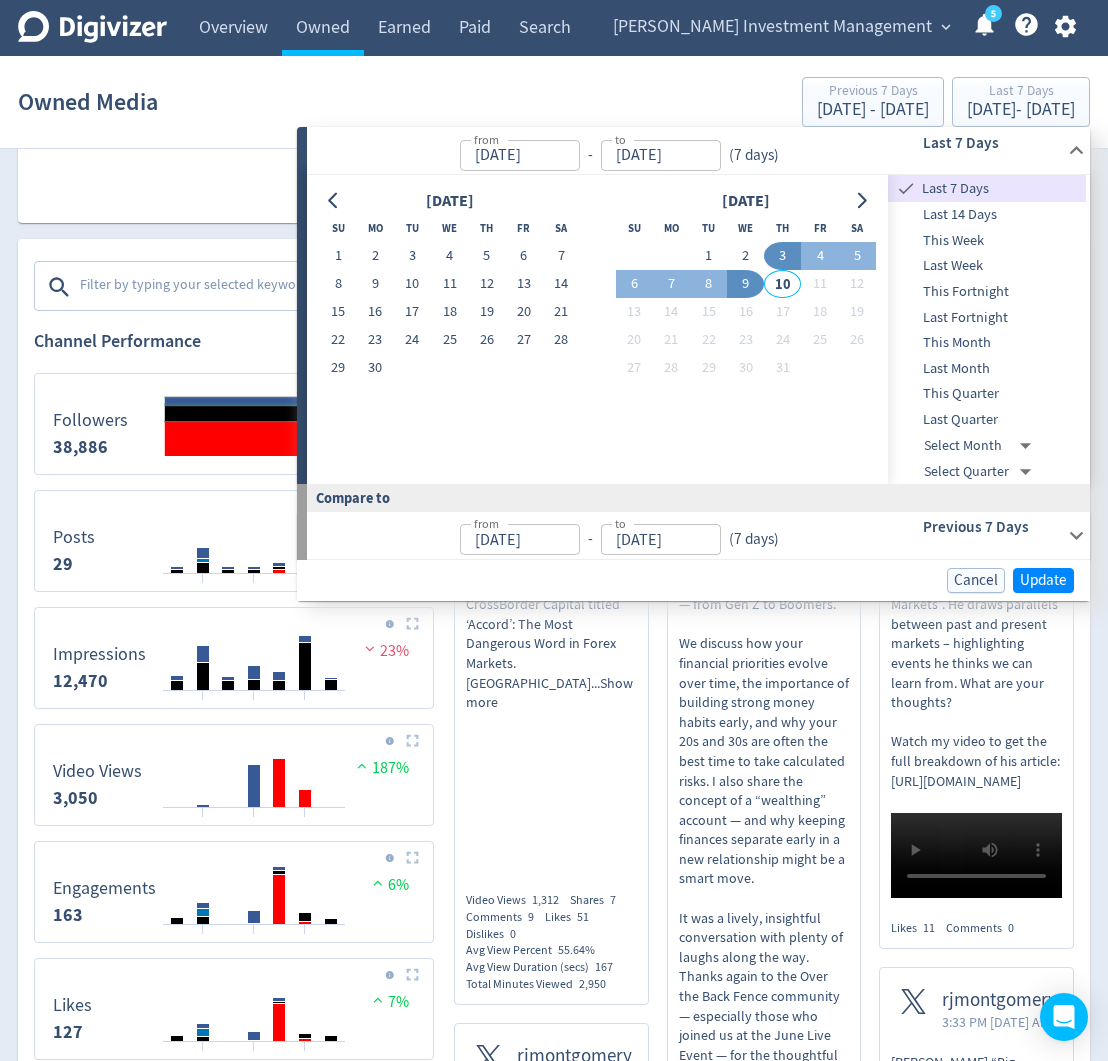 click on "Facebook Followers Engs 32 37% Posts 10 23% Views 1.3K 308% Roger Montgomery 14K 32 10 1.3K LinkedIn Followers Engs 11 67% Posts 1 66% Views 0  _ 0% Roger Montgomery N/A 11 1 0 Montgomery Investment Management 2.4K 0 0 N/A Value.able: How to value the best stocks and buy them for less than they're worth 128 0 0 N/A YouTube Followers Engs 71 447% Posts 2 100% Views 1.8K 305% Roger Montgomery 8.5K 71 2 1.8K Twitter Followers Engs 49 14% Posts 16  _ 0% Views 0 100% Roger Montgomery 14K 49 16 0 Platforms Facebook Twitter YouTube LinkedIn Engagement Channel Performance Created with Highcharts 10.3.3
Followers
38,886
1% Created with Highcharts 10.3.3 04/07 06/07 08/07
Posts
29
12% Created with Highcharts 10.3.3 04/07 06/07 08/07
Impressions
12,470
23% Created with Highcharts 10.3.3 04/07 06/07 08/07
Video Views
3,050
187% Created with Highcharts 10.3.3 04/07 06/07 08/07
Engagements
163
6% Created with Highcharts 10.3.3 04/07 06/07 08/07
Likes
127
7% 04/07" at bounding box center [554, 3392] 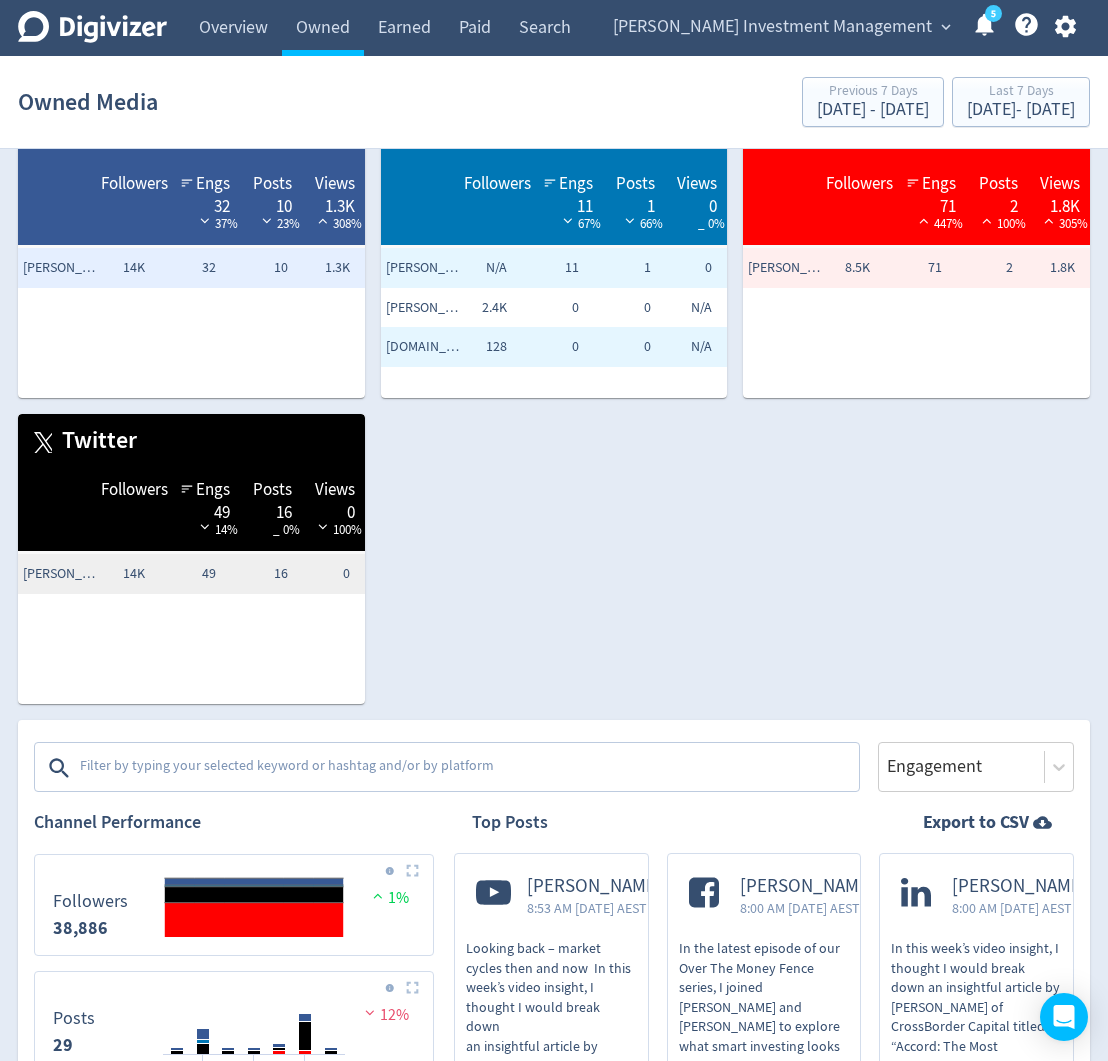 scroll, scrollTop: 0, scrollLeft: 0, axis: both 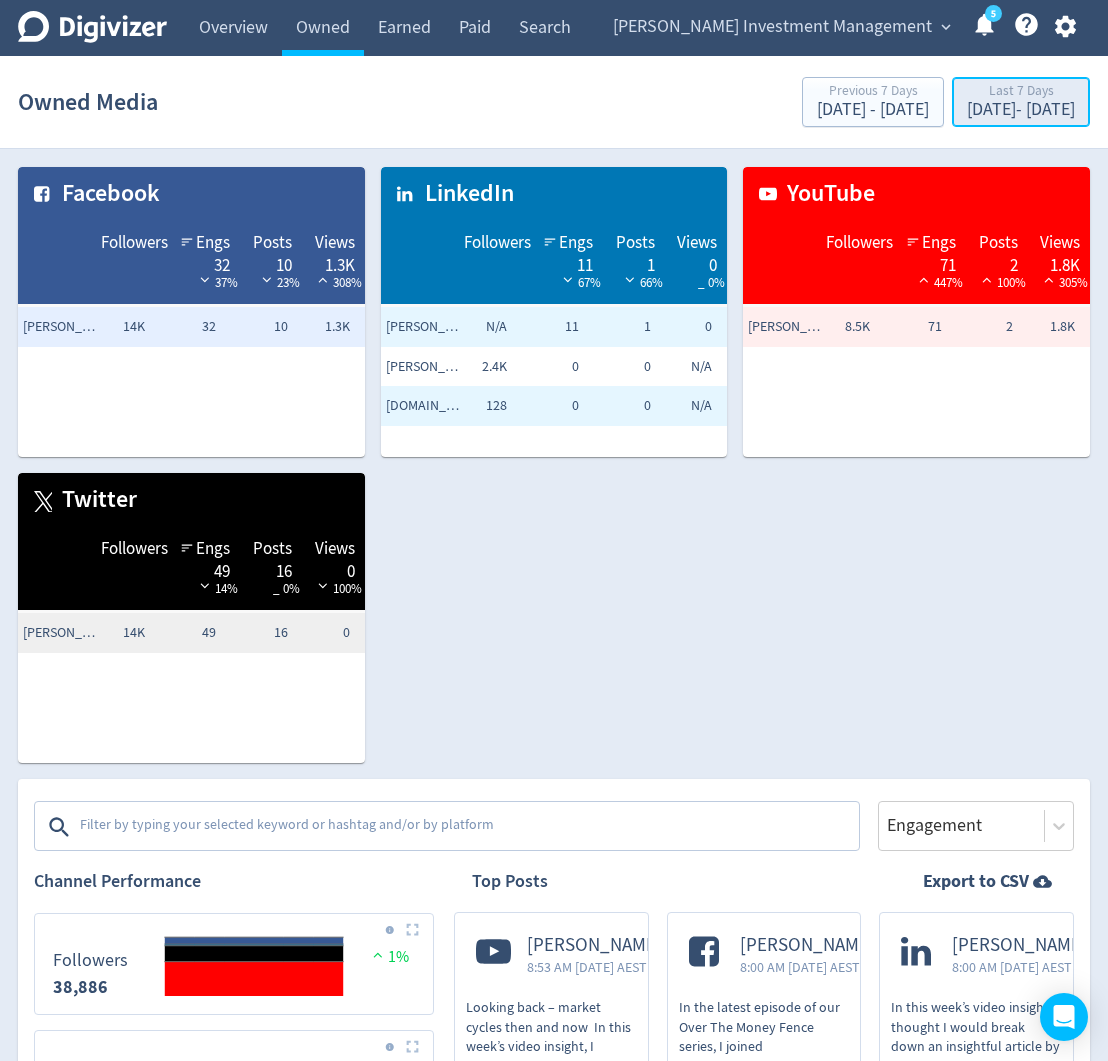 click on "Jul 3, 2025  -   Jul 9, 2025" at bounding box center [1021, 110] 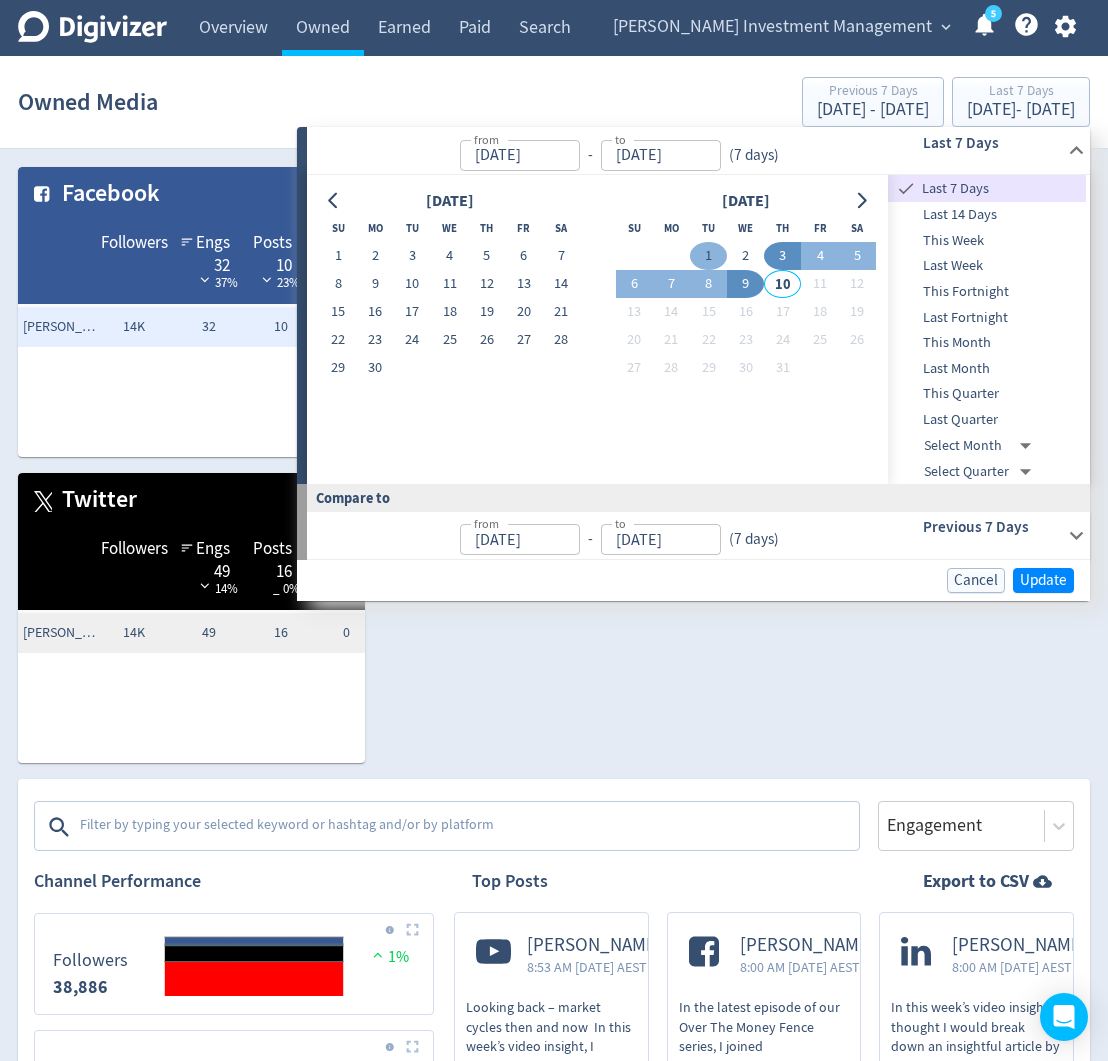 click on "1" at bounding box center [708, 256] 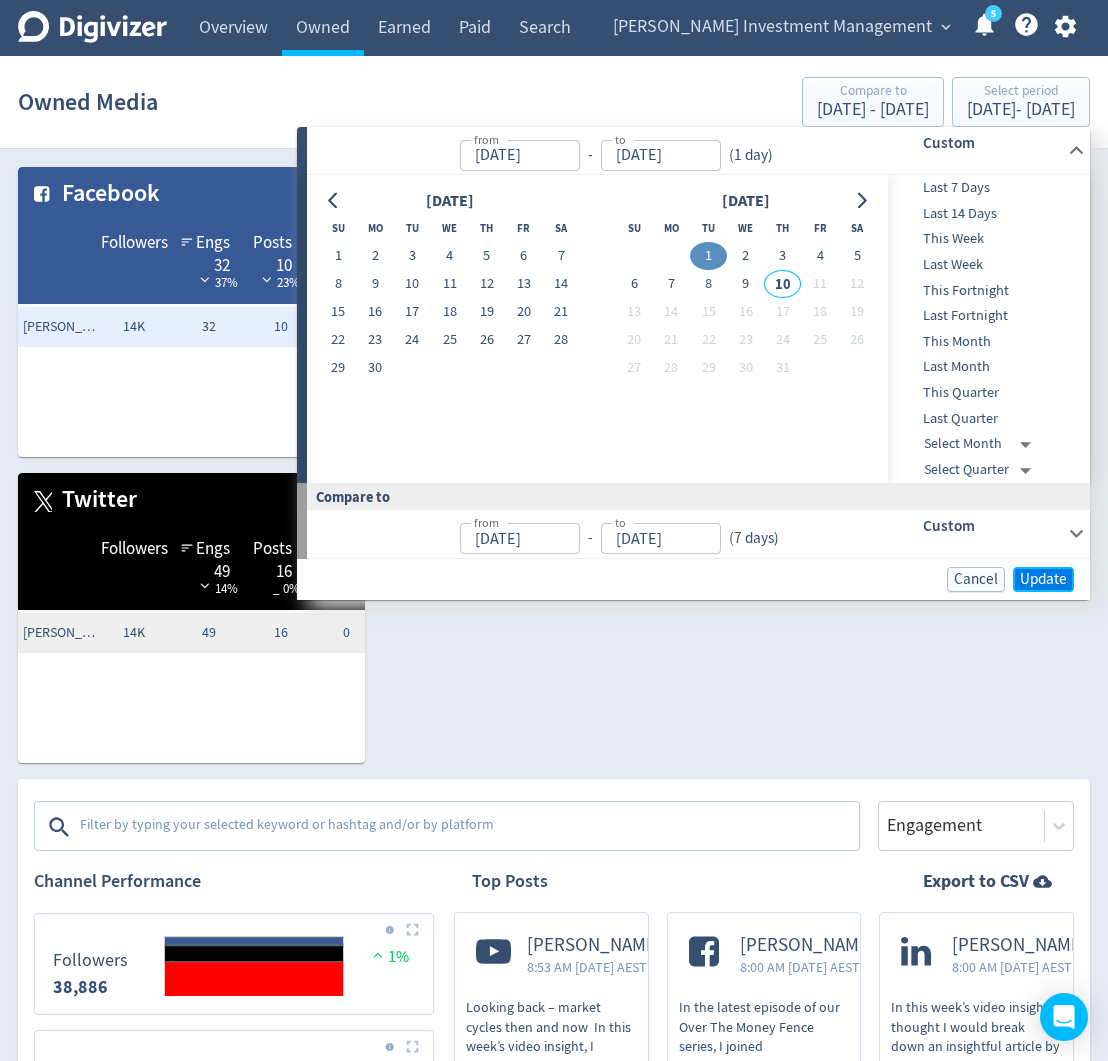 click on "Update" at bounding box center [1043, 579] 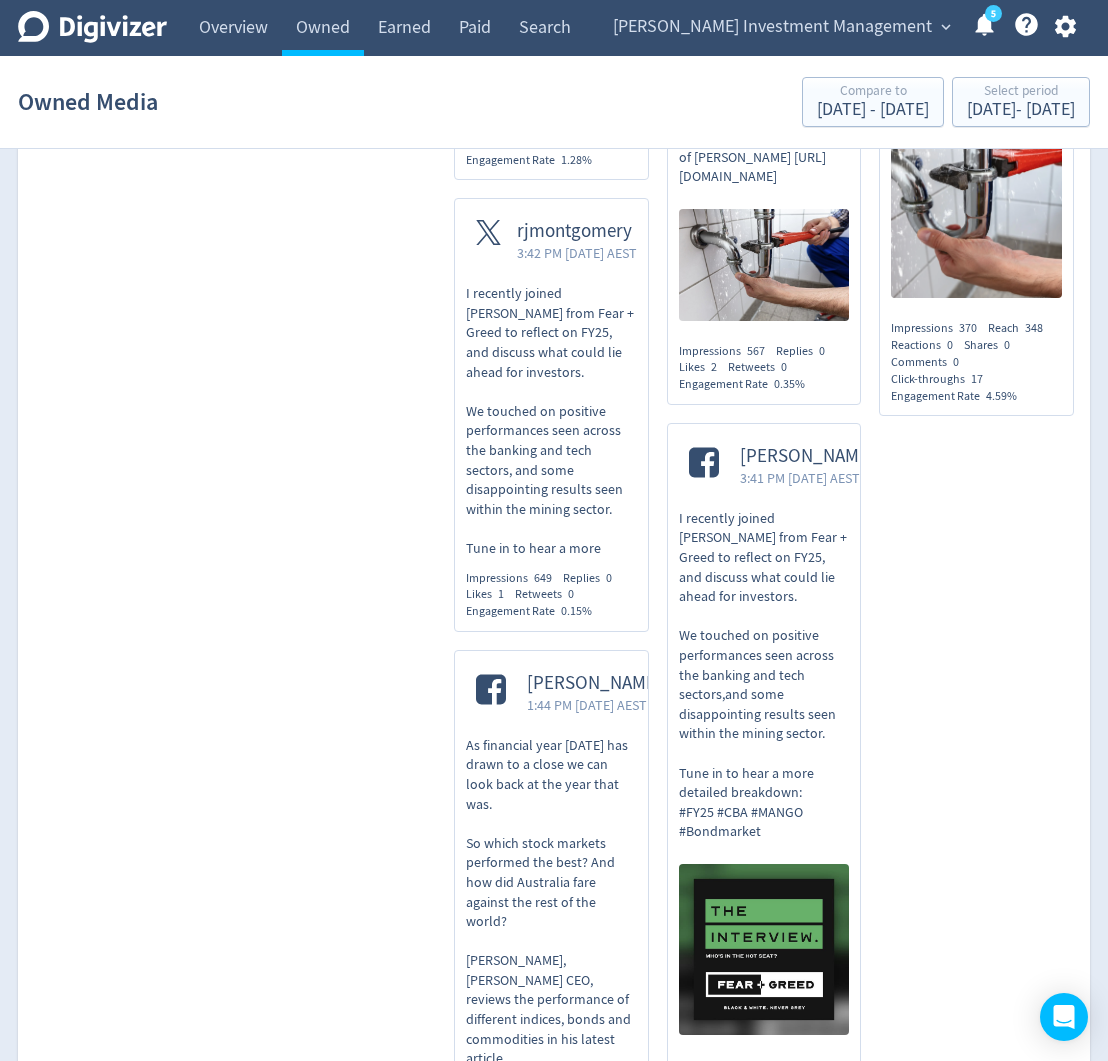 scroll, scrollTop: 1996, scrollLeft: 0, axis: vertical 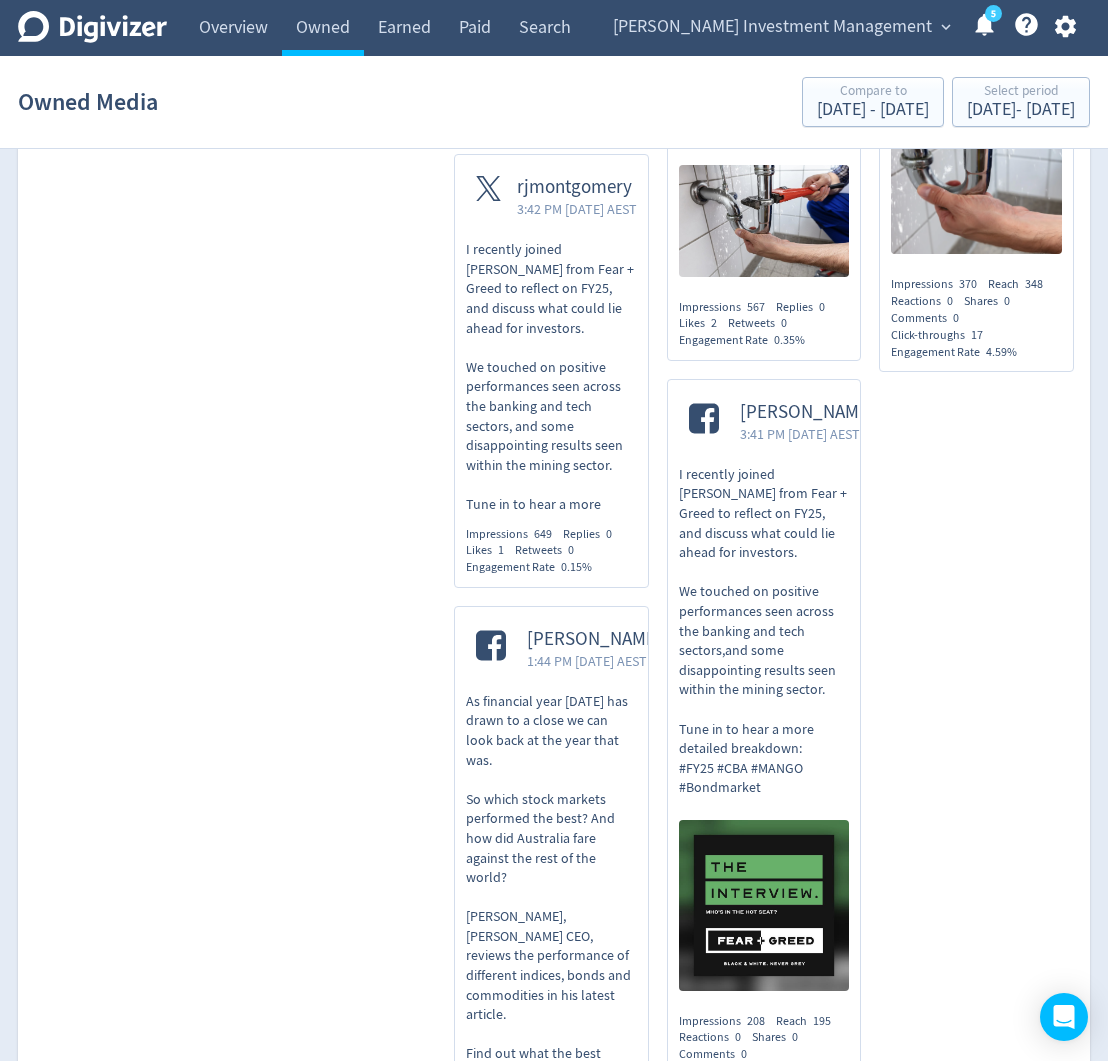 click on "rjmontgomery  1:50 PM Tue 1-Jul-25 AEST  As financial year 2025 has drawn to a close we can look back at the year that was.
So which stock markets performed the best? And how did Australia fare against the rest of the world?
David Buckland, Montgomery’s CEO, reviews the performance of different indices, bonds and Impressions  943 Replies  2 Likes  3 Retweets  0 Engagement Rate  0.53% rjmontgomery  9:37 AM Tue 1-Jul-25 AEST  @AttitudeMeC Thanks for your comments Impressions  5 Replies  0 Likes  1 Retweets  0 Engagement Rate  20.00% Roger Montgomery  9:04 AM Tue 1-Jul-25 AEST  Reece has had a challenging FY25, with little indication of a turnaround on the horizon. Over the past year, the share price has declined by 43%, significantly underperforming the ASX 300 Accumulation Index.
Can Reece plug the leak?
Read David Buckland, CEO of Montgomery Investment Management’s, latest article for a deeper look at Reece’s performance.
Impressions  370 Reach  348 Reactions  0 Shares  0 Comments  0 17 4.59%" at bounding box center [967, 193] 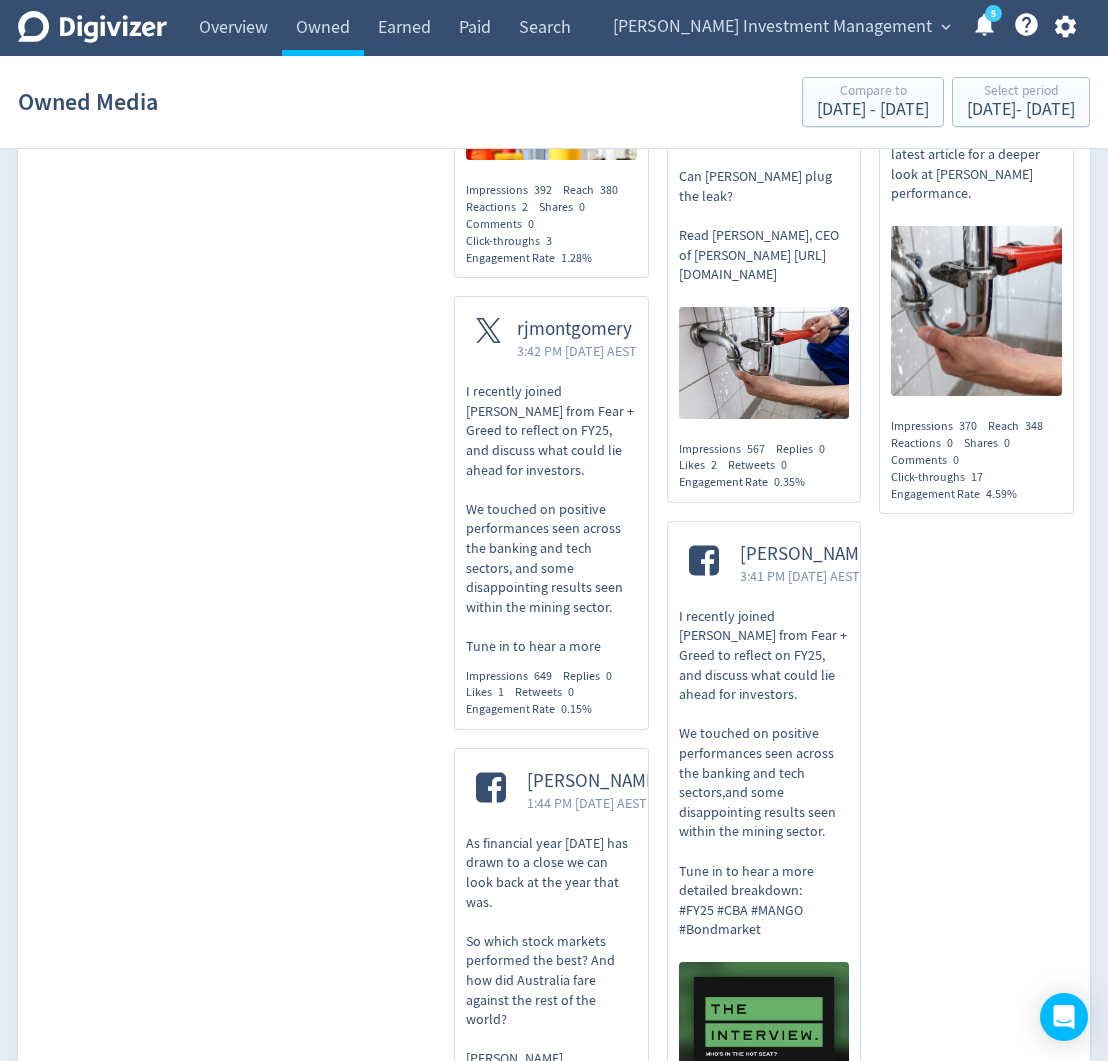 scroll, scrollTop: 1838, scrollLeft: 0, axis: vertical 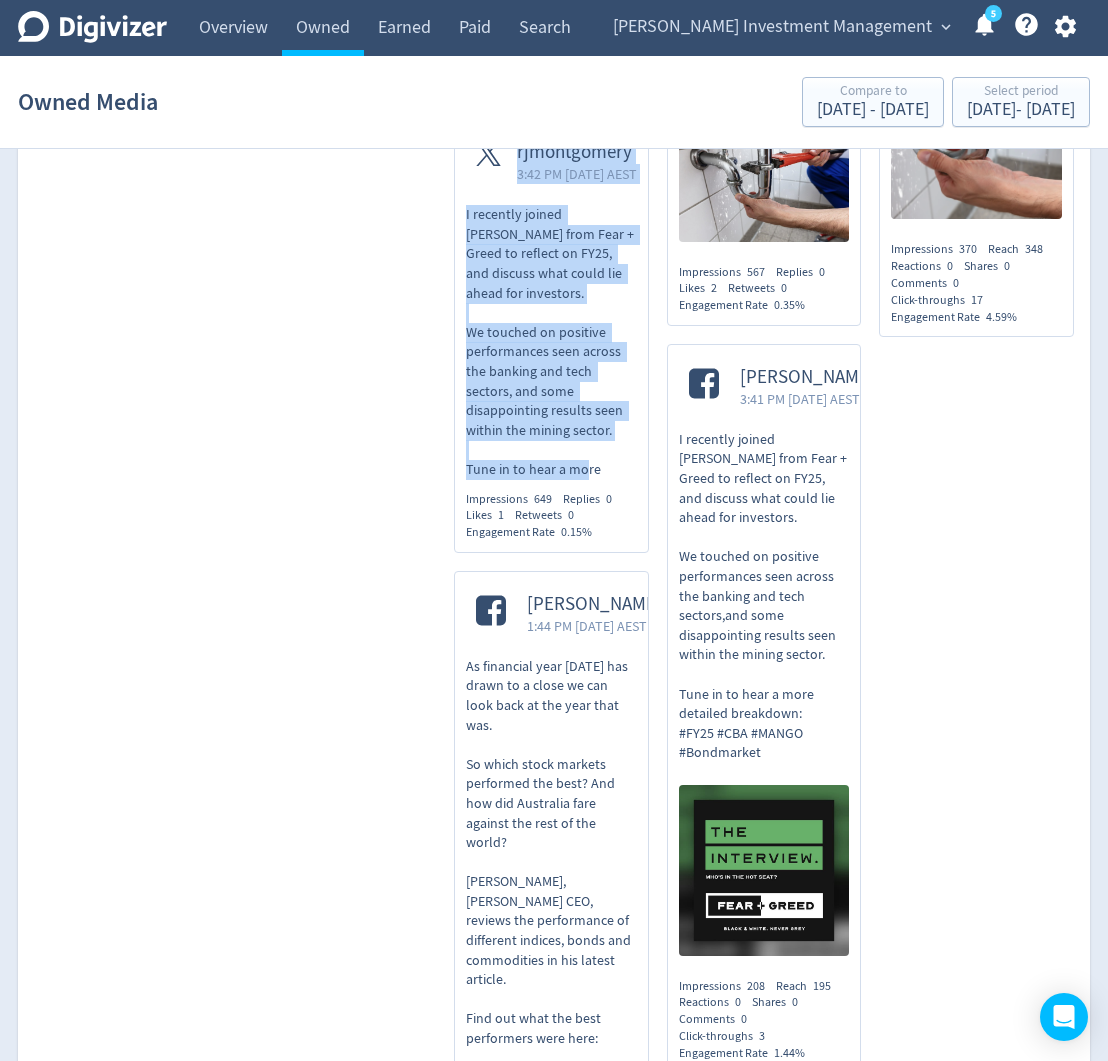 click on "I recently joined Sean Aylmer from Fear + Greed to reflect on FY25, and discuss what could lie ahead for investors.
We touched on positive performances seen across the banking and tech sectors,and some disappointing results seen within the mining sector.
Tune in to hear a more detailed breakdown:
#FY25 #CBA #MANGO #Bondmarket" at bounding box center [764, 596] 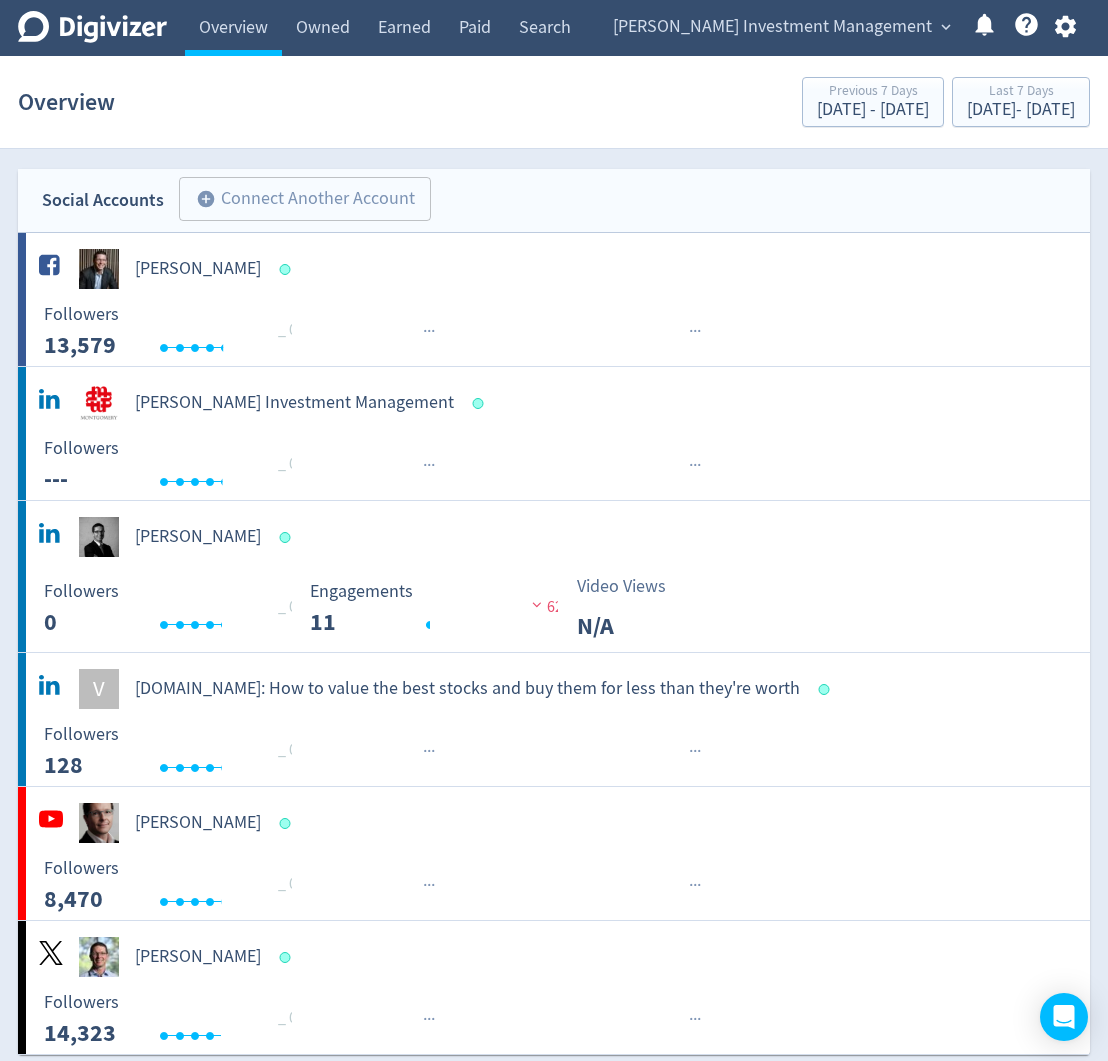 scroll, scrollTop: 0, scrollLeft: 0, axis: both 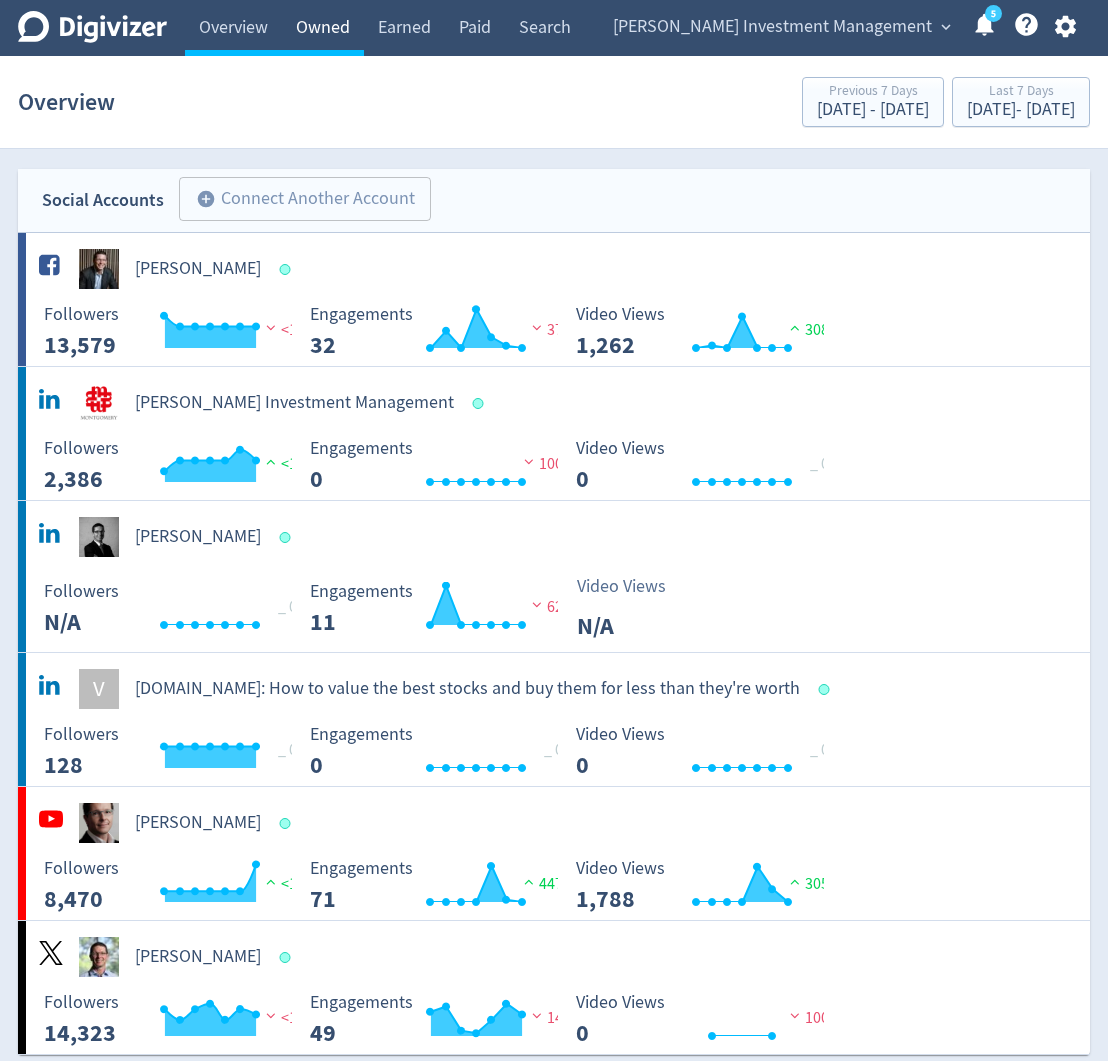 click on "Owned" at bounding box center [323, 28] 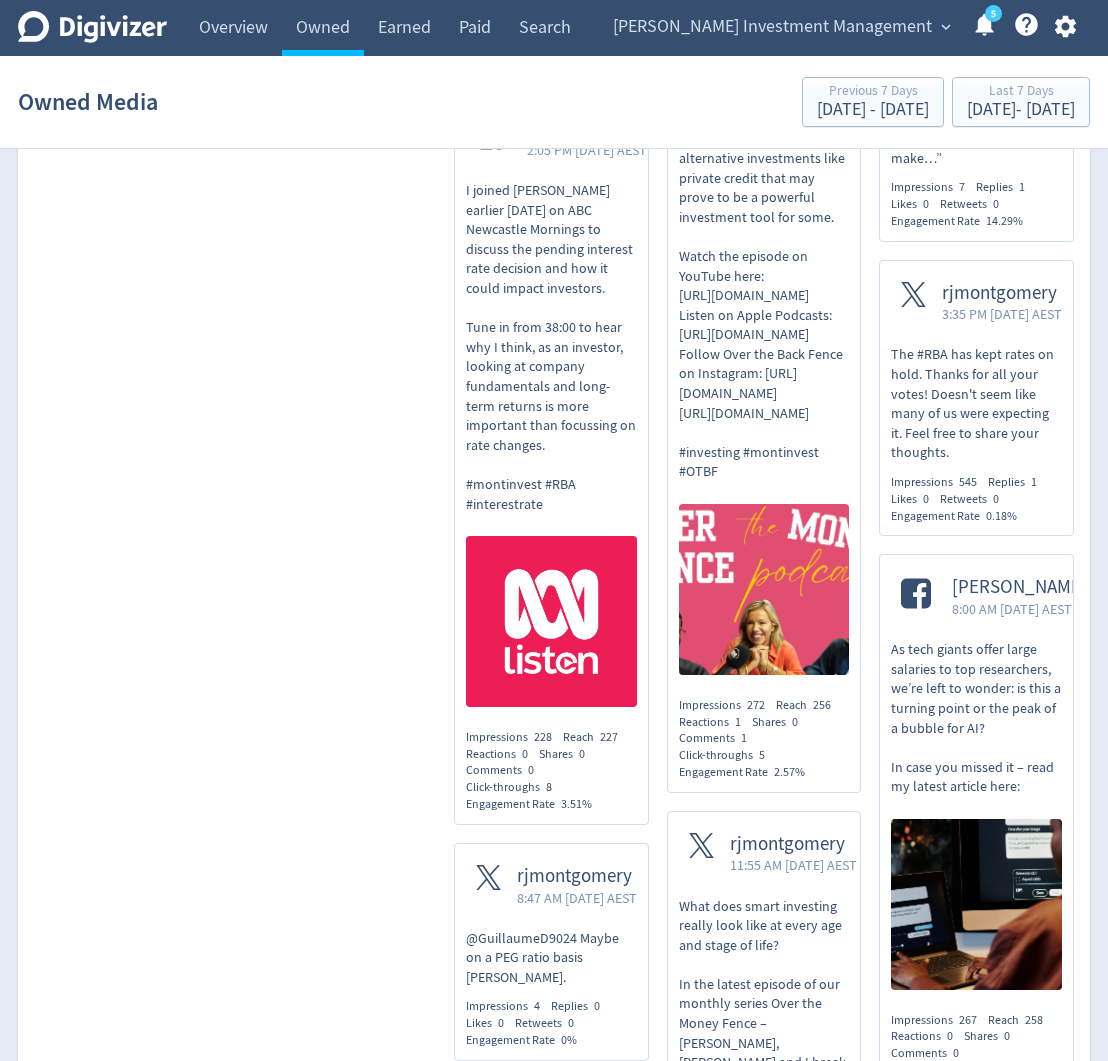 scroll, scrollTop: 3949, scrollLeft: 0, axis: vertical 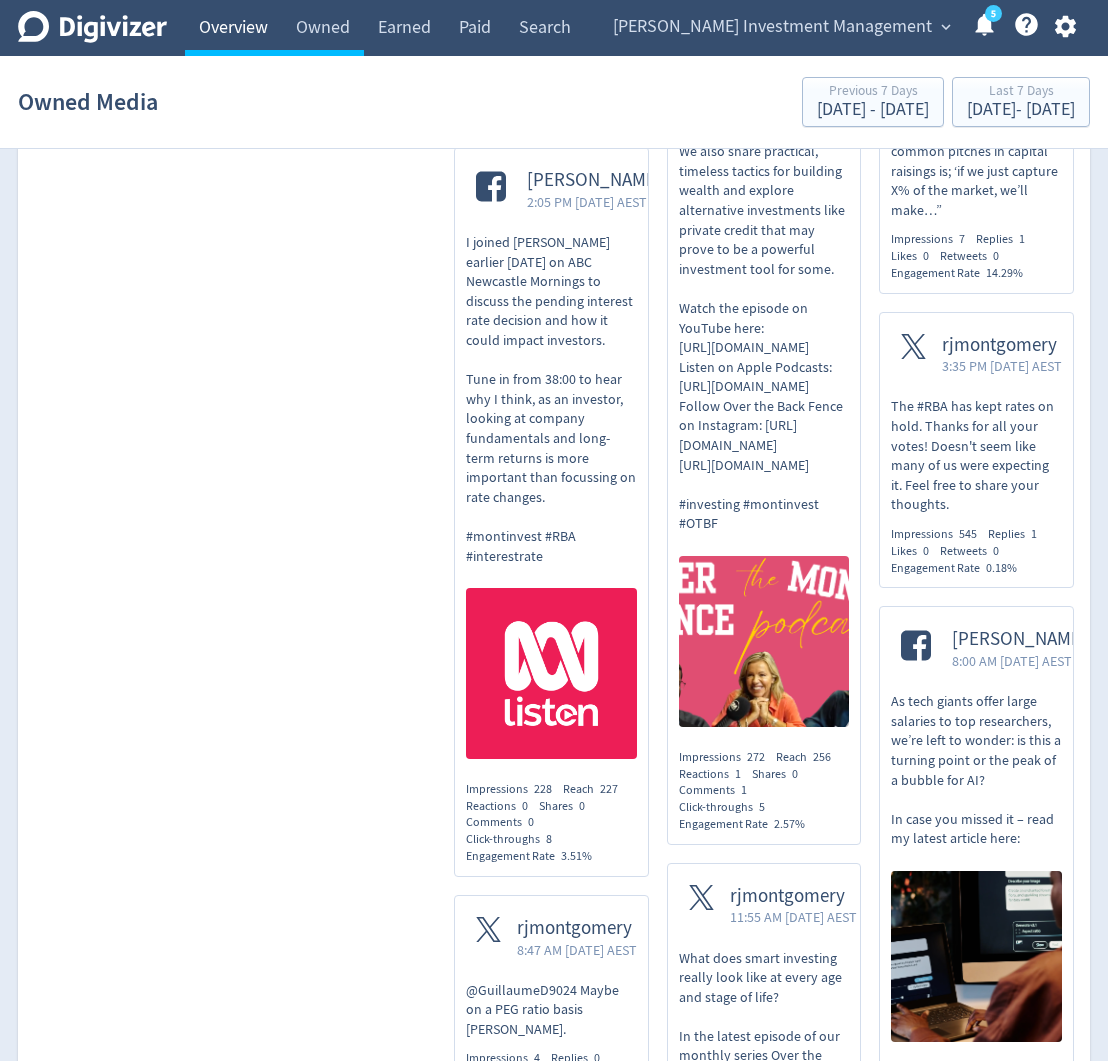 click on "Overview" at bounding box center [233, 28] 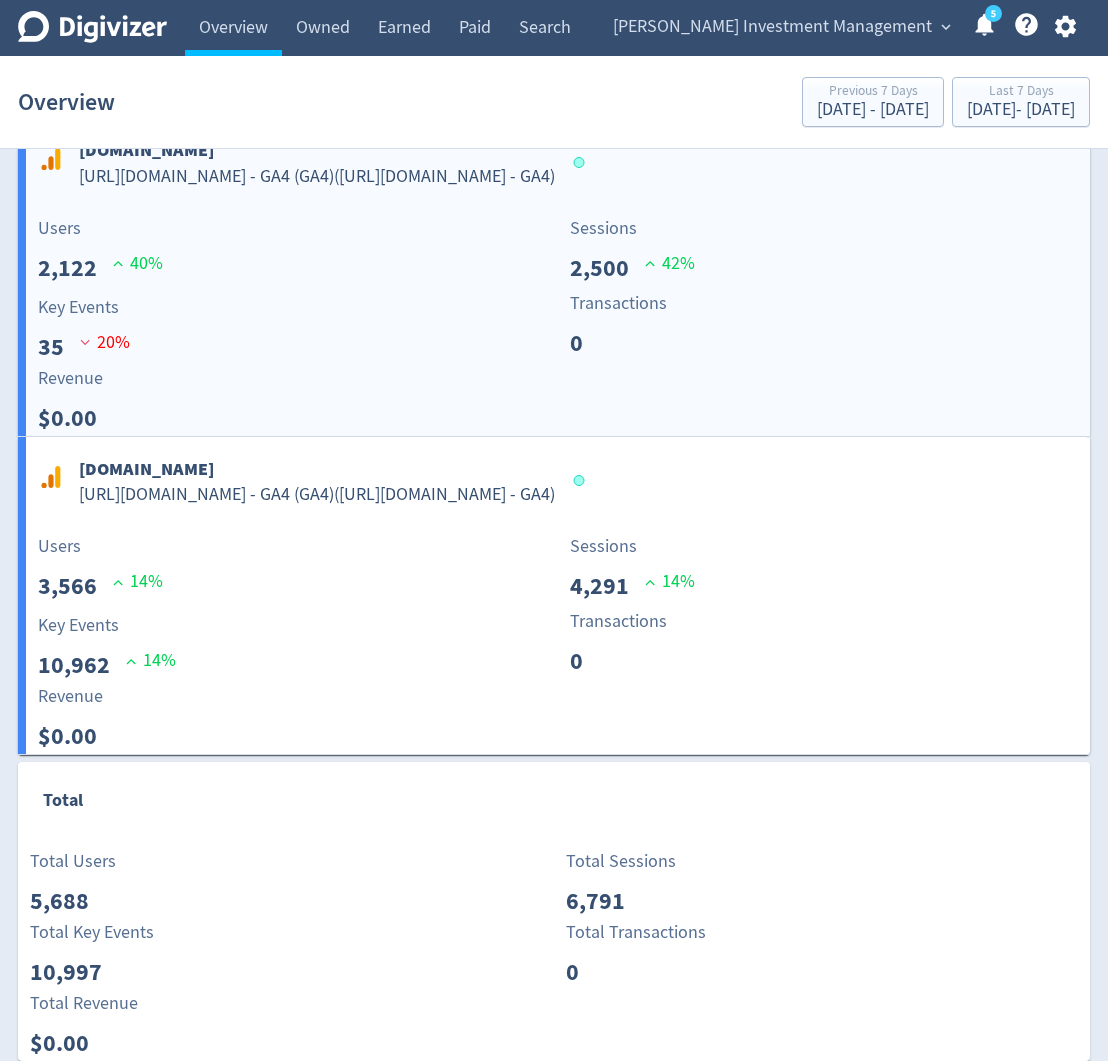 scroll, scrollTop: 3036, scrollLeft: 0, axis: vertical 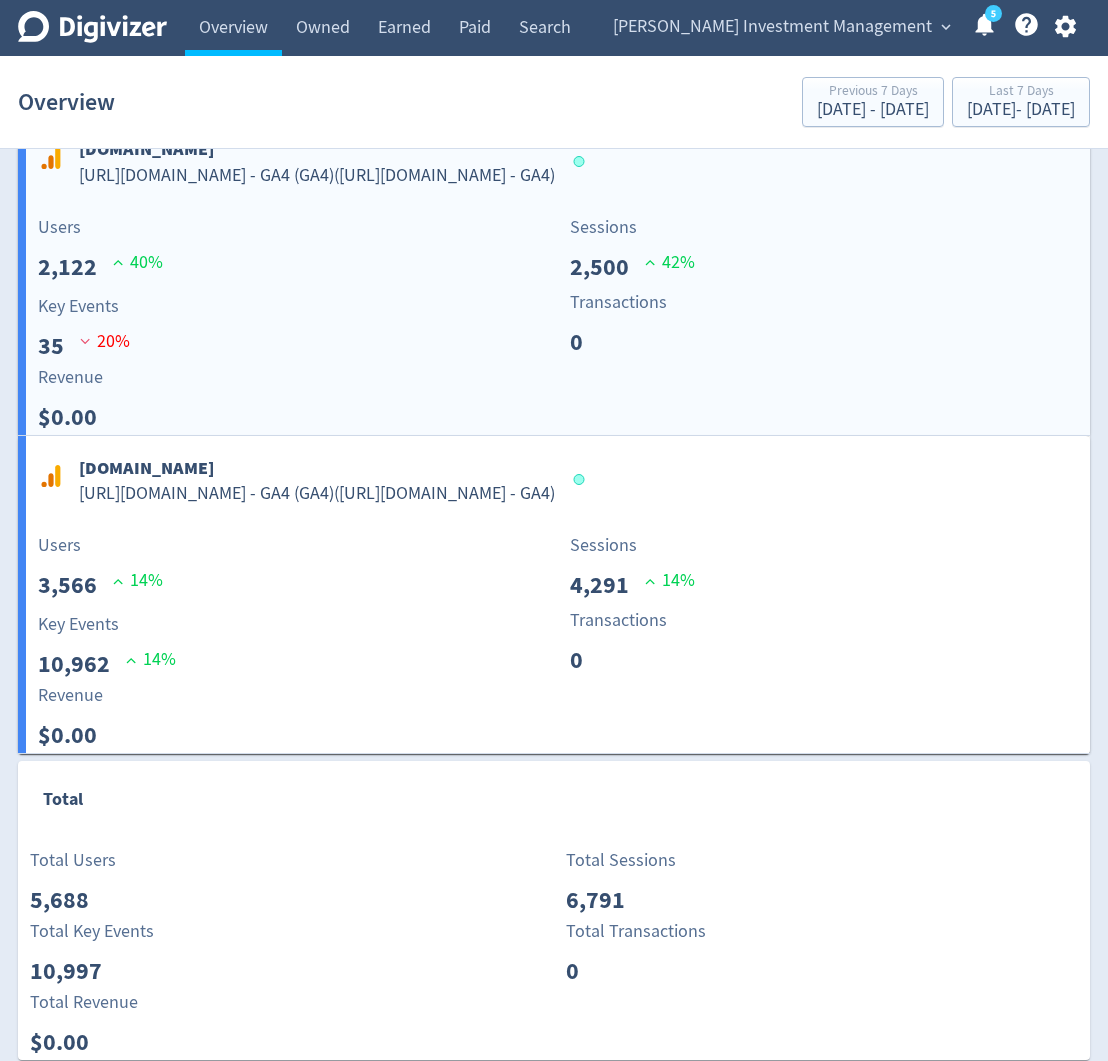 click on "Key Events 35   20 %" at bounding box center [292, 328] 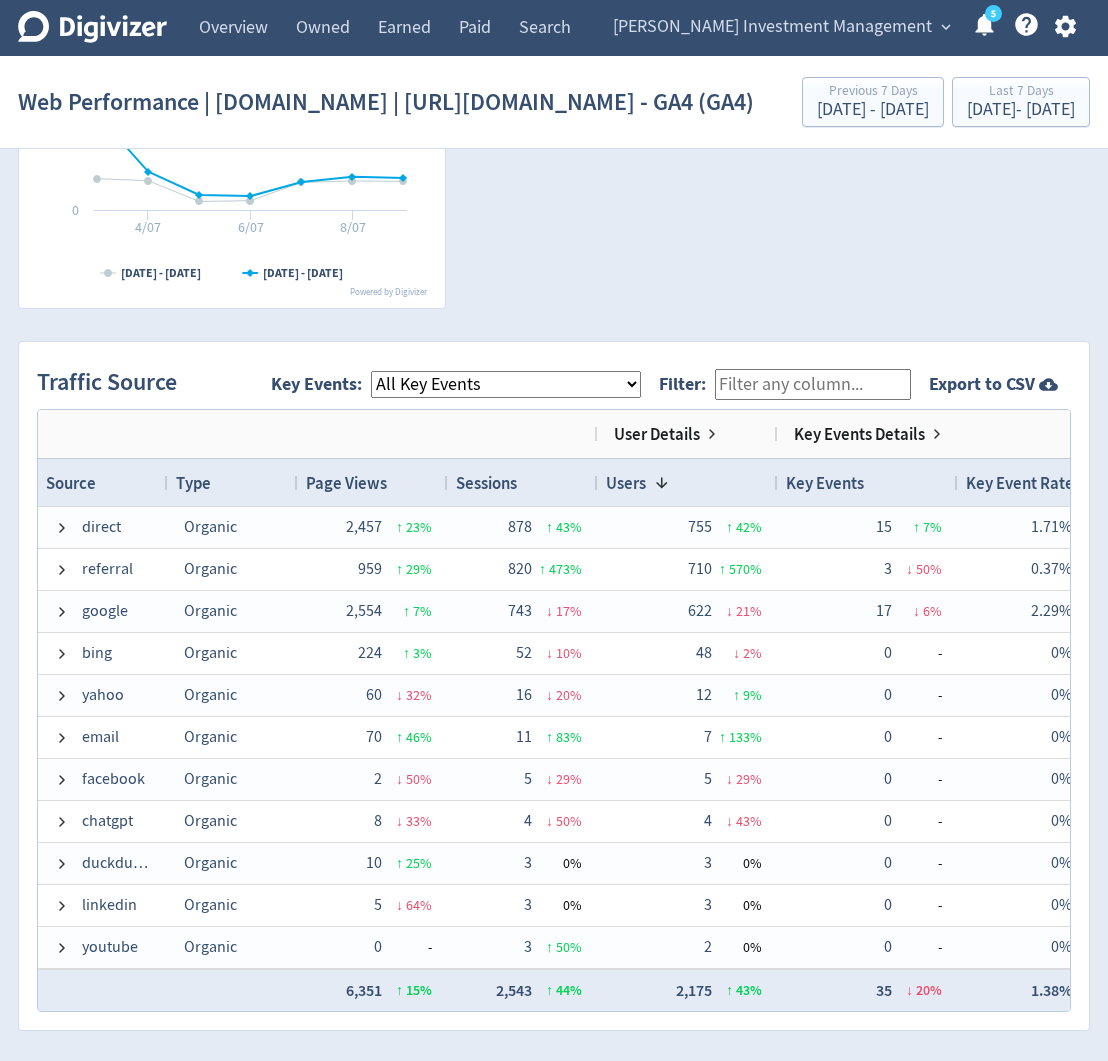 scroll, scrollTop: 2102, scrollLeft: 0, axis: vertical 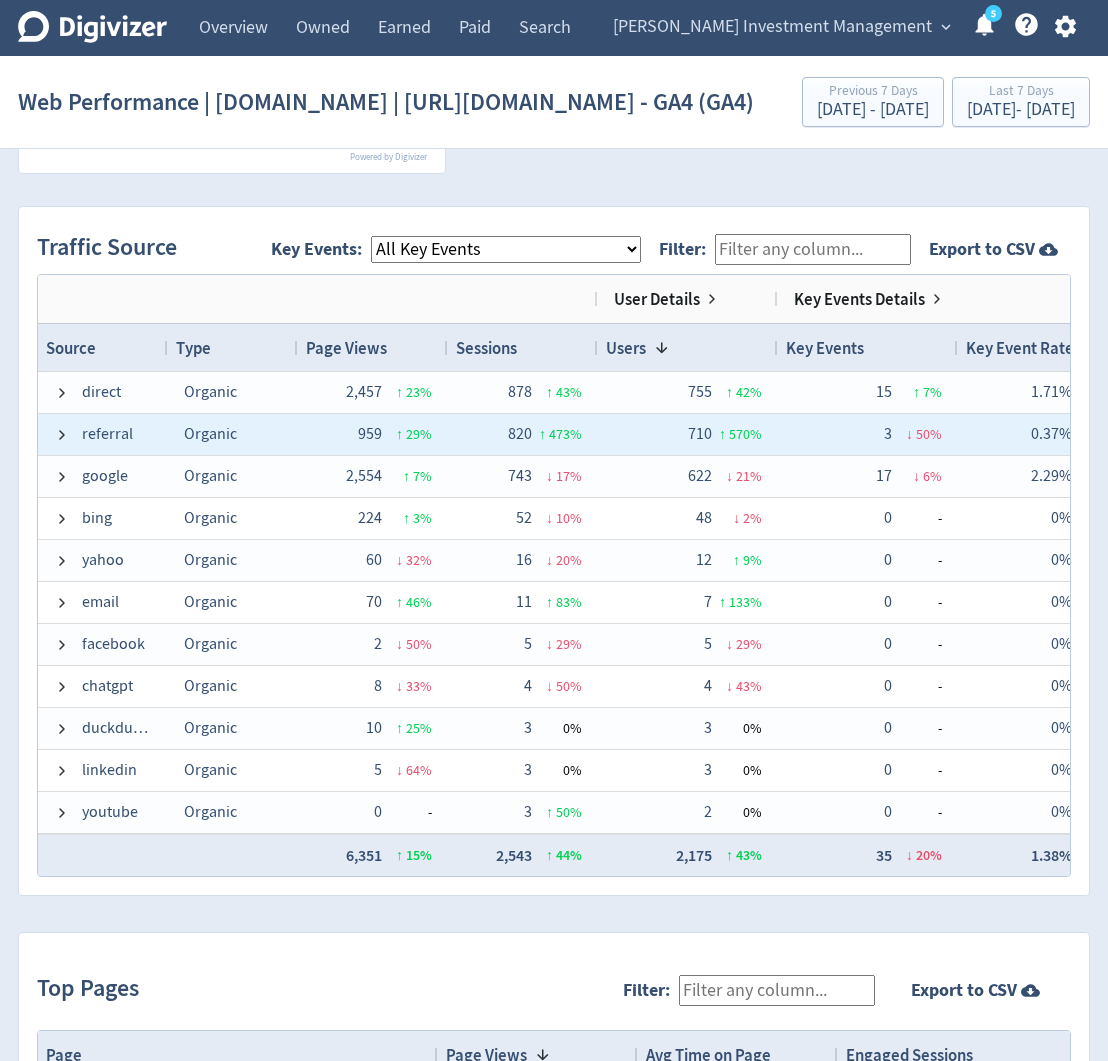 click on "referral" at bounding box center (107, 434) 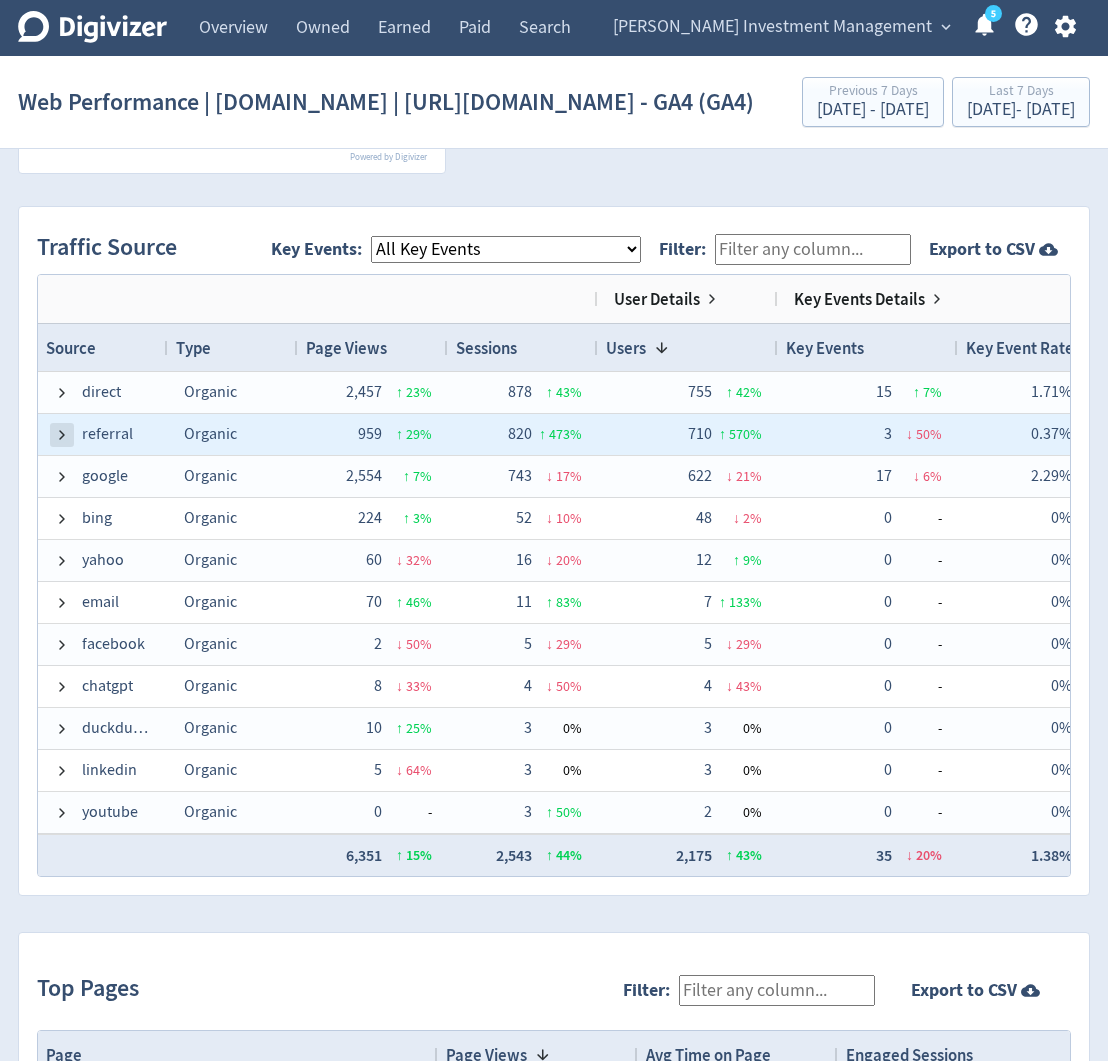 click at bounding box center [62, 435] 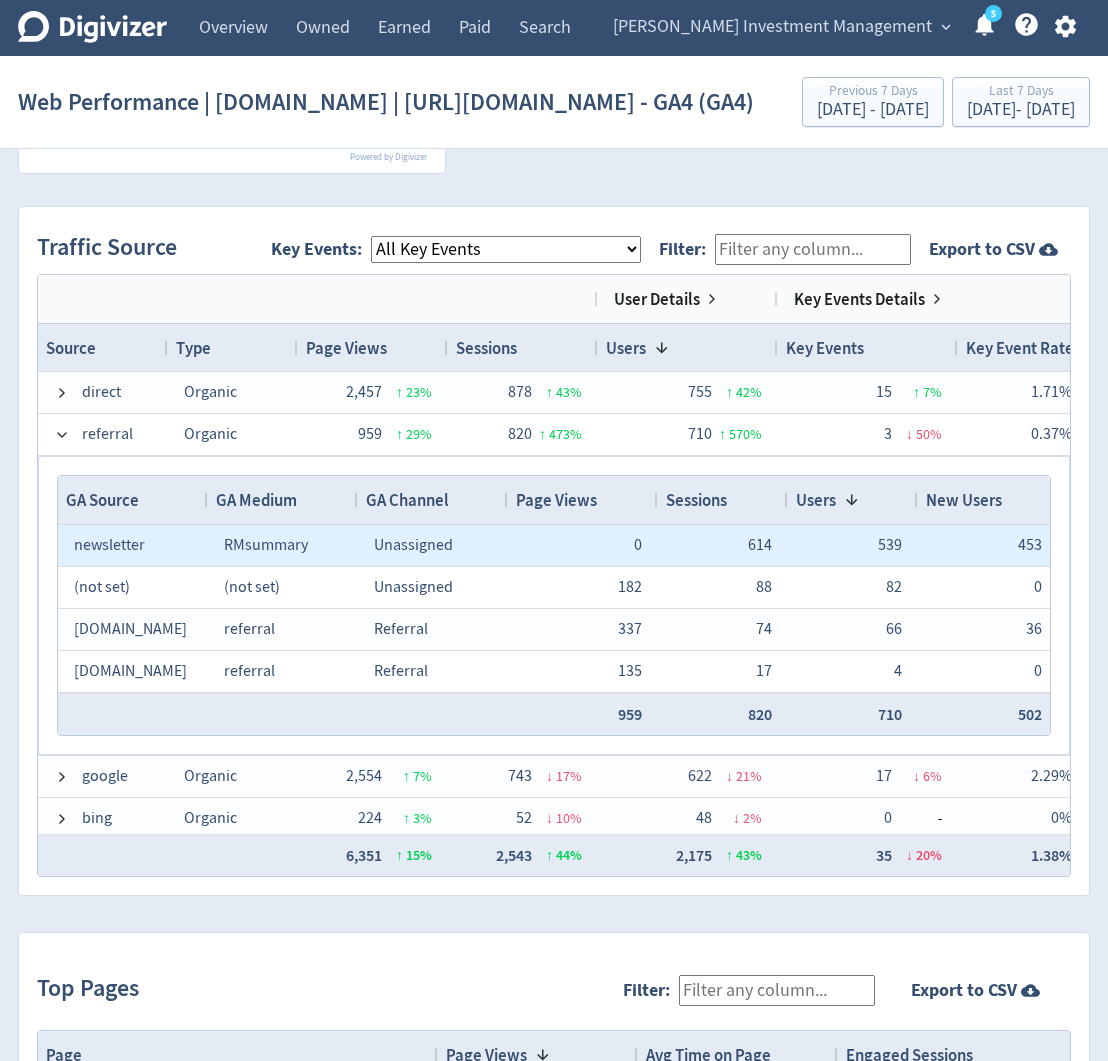scroll, scrollTop: 36, scrollLeft: 0, axis: vertical 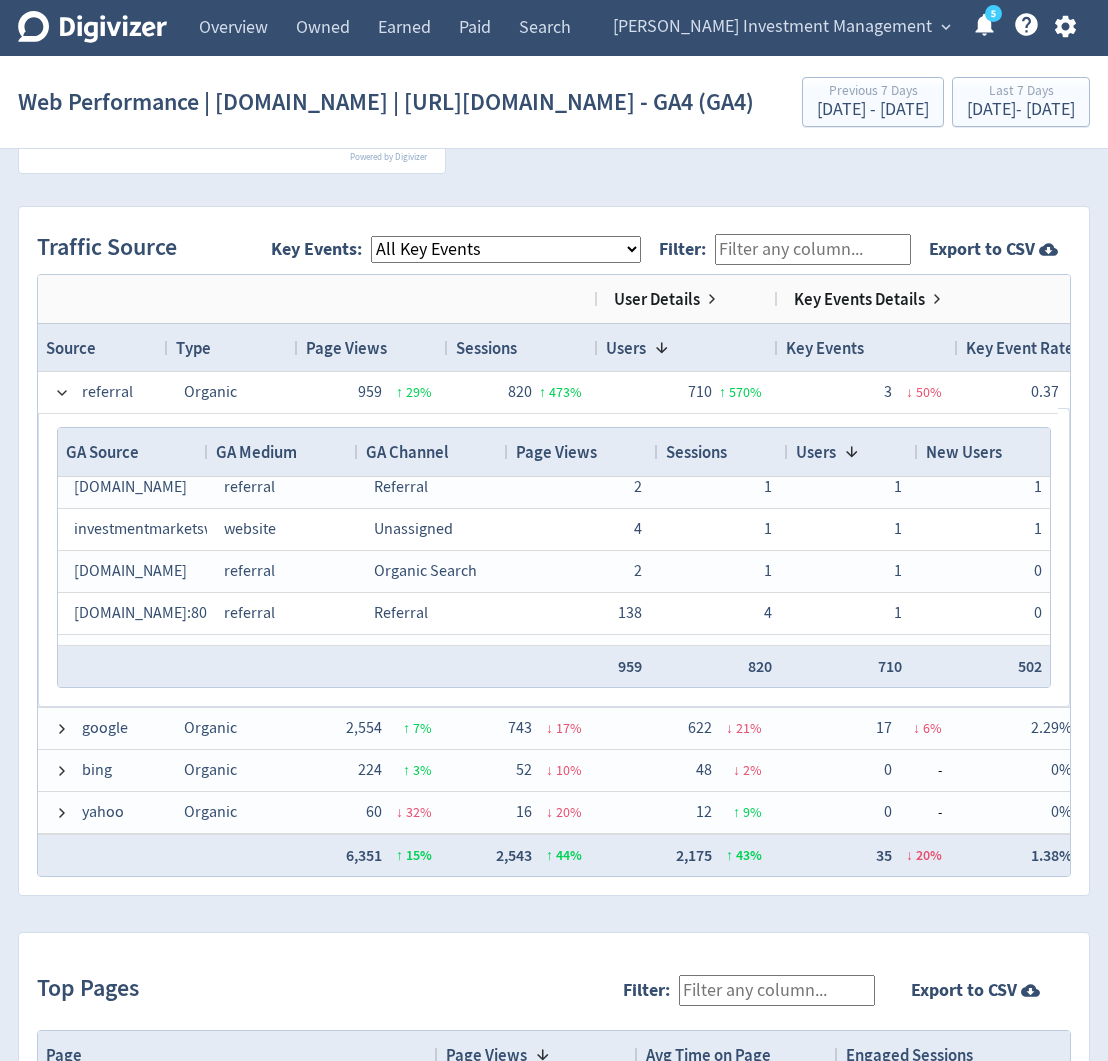 click on "Web Performance | www.rogermontgomery.com | http://www.montinvest.com/ - GA4 (GA4)" at bounding box center [386, 102] 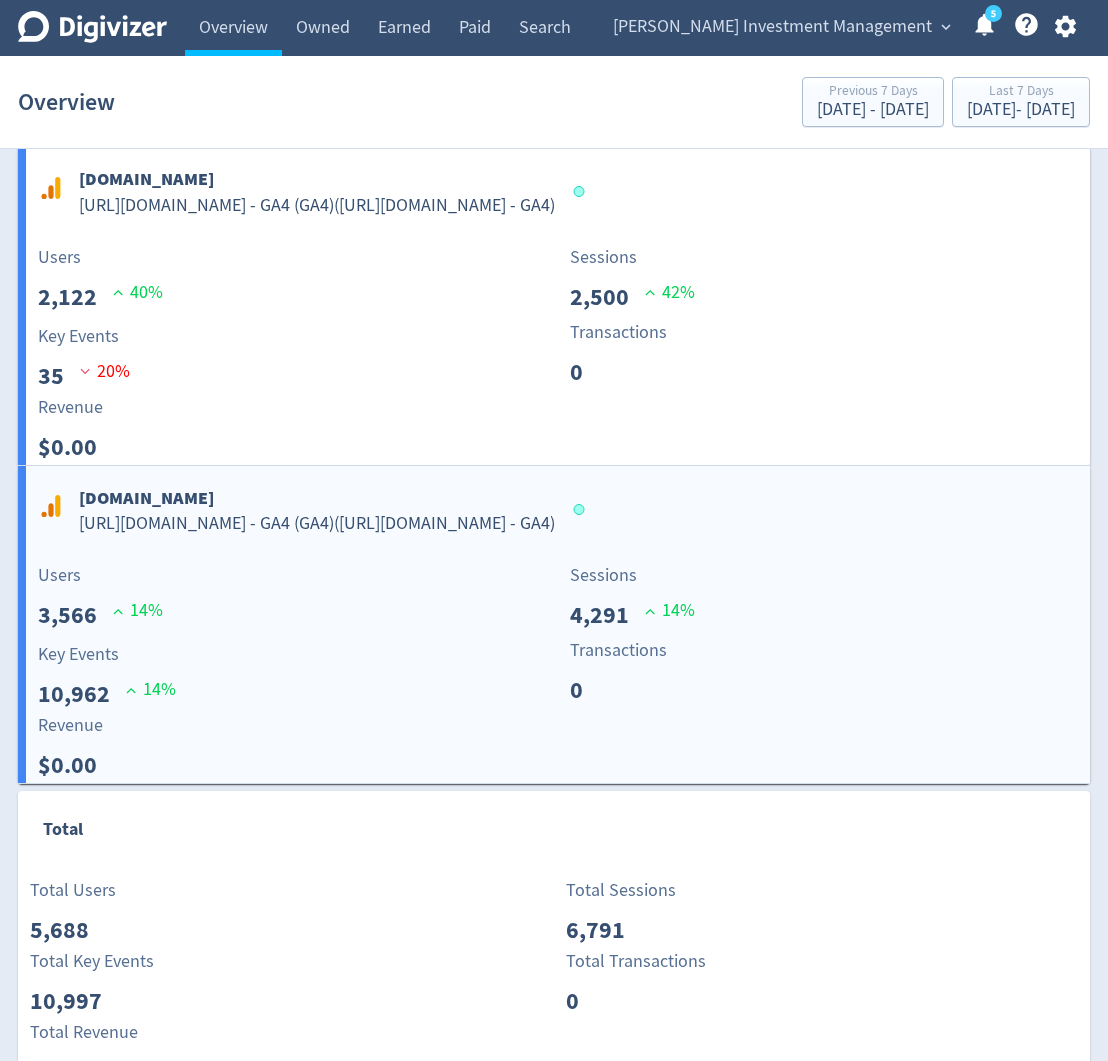 click on "Key Events 10,962   14 %" at bounding box center (292, 672) 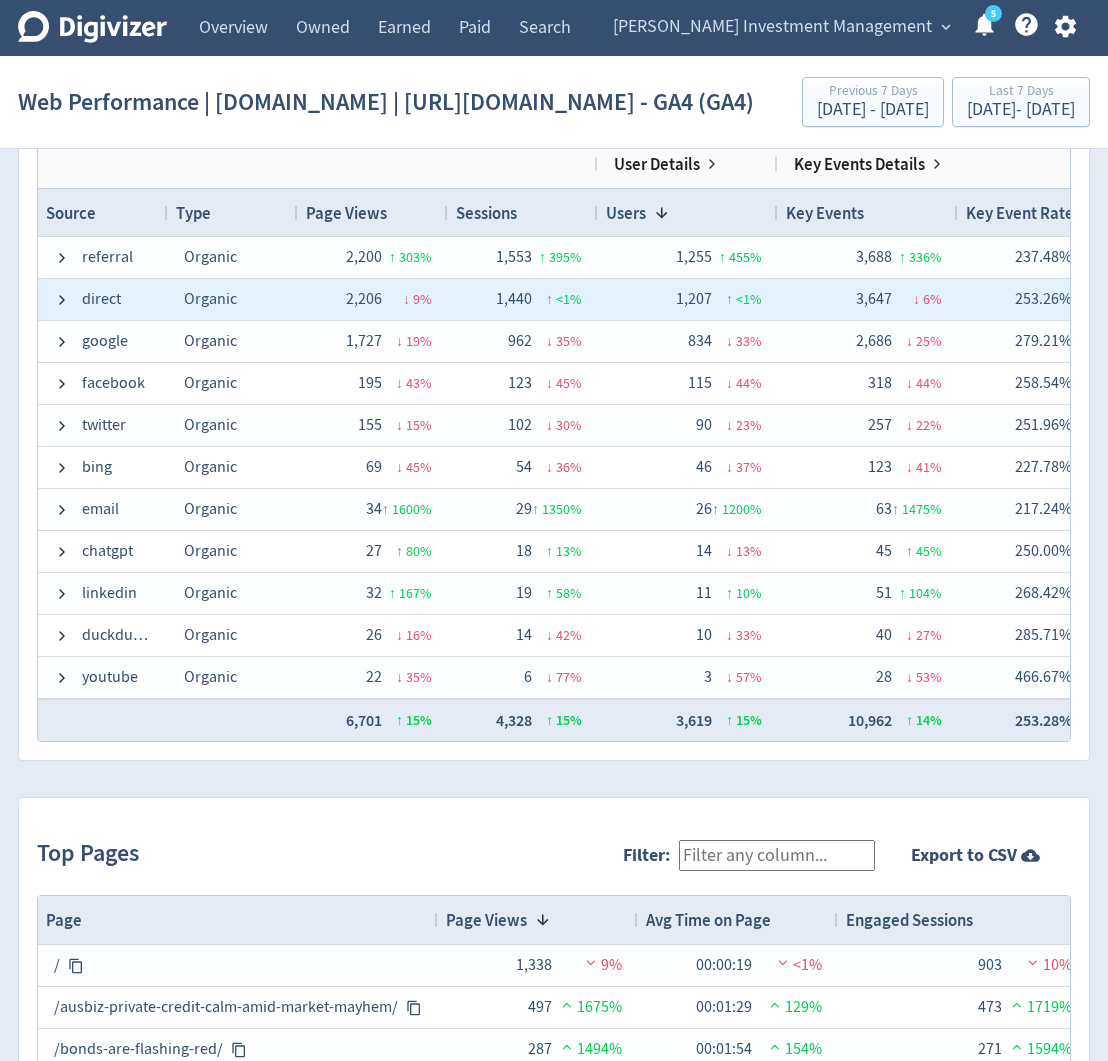 click on "direct" at bounding box center [103, 299] 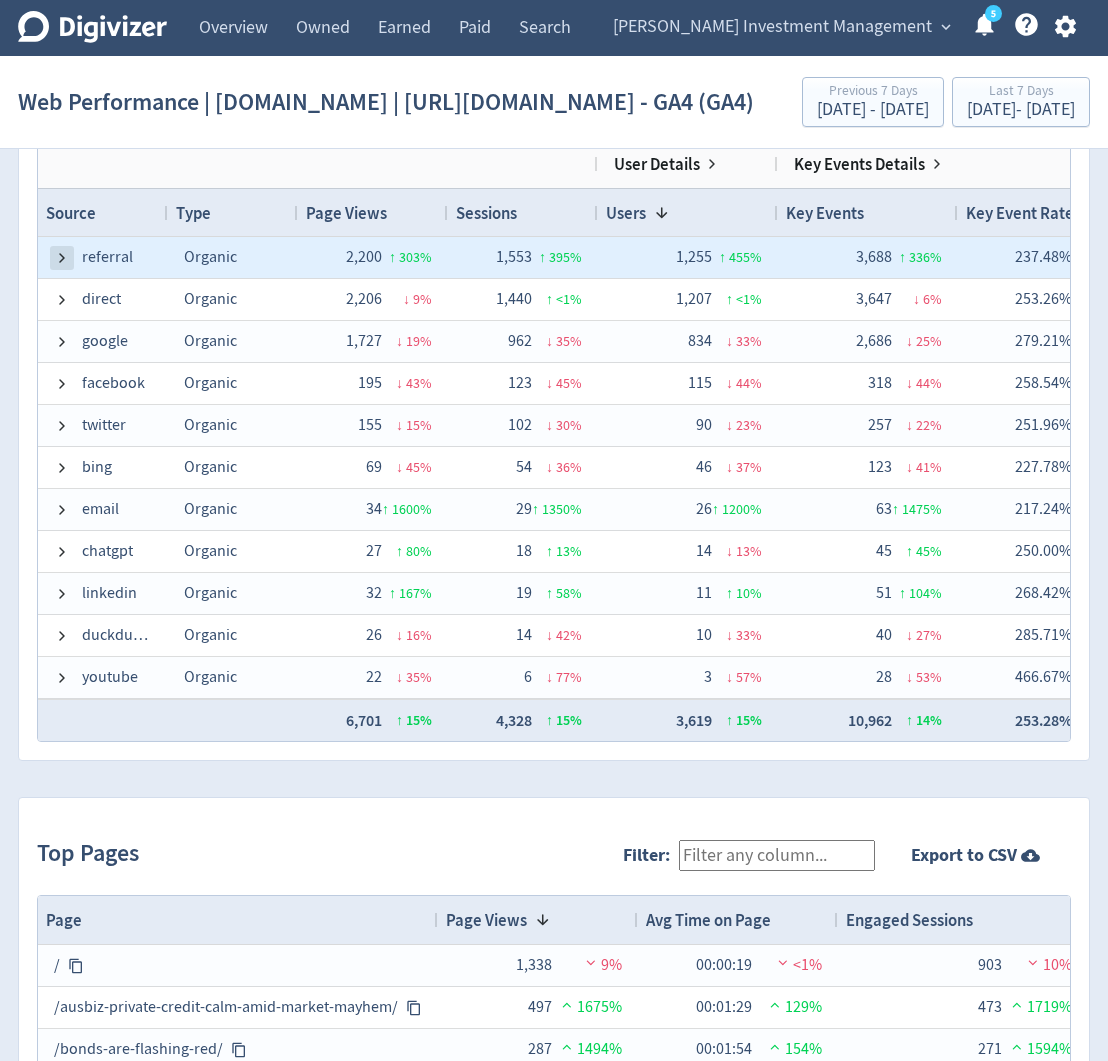 click at bounding box center (62, 258) 